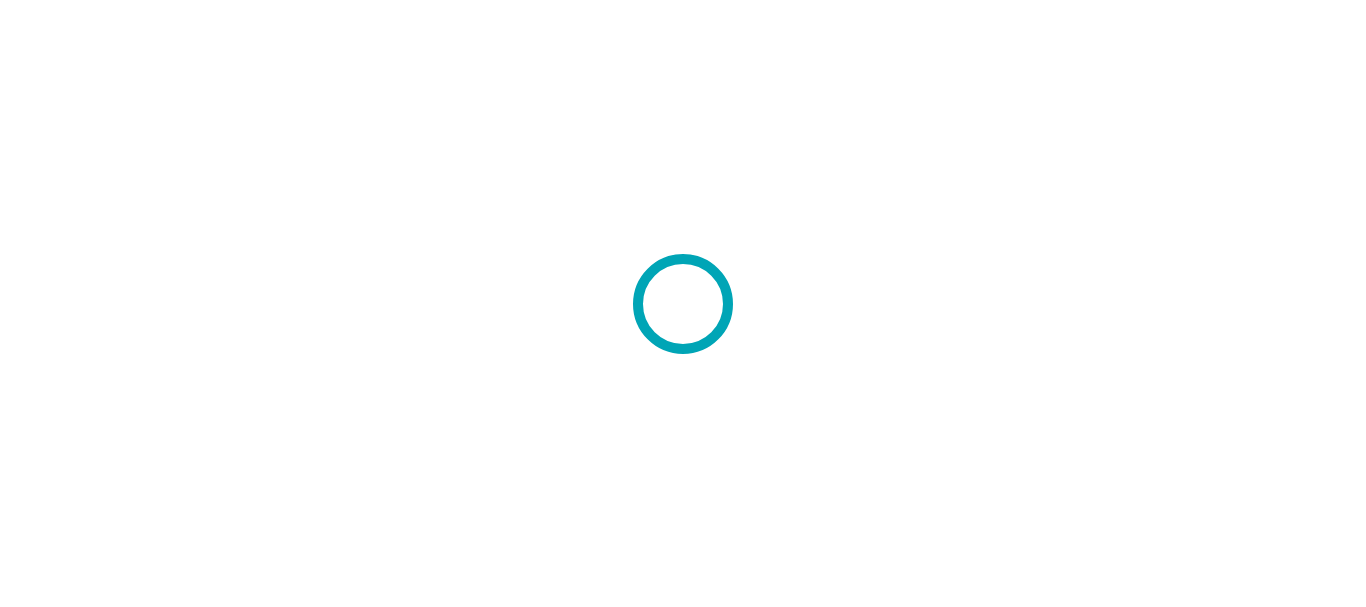 scroll, scrollTop: 0, scrollLeft: 0, axis: both 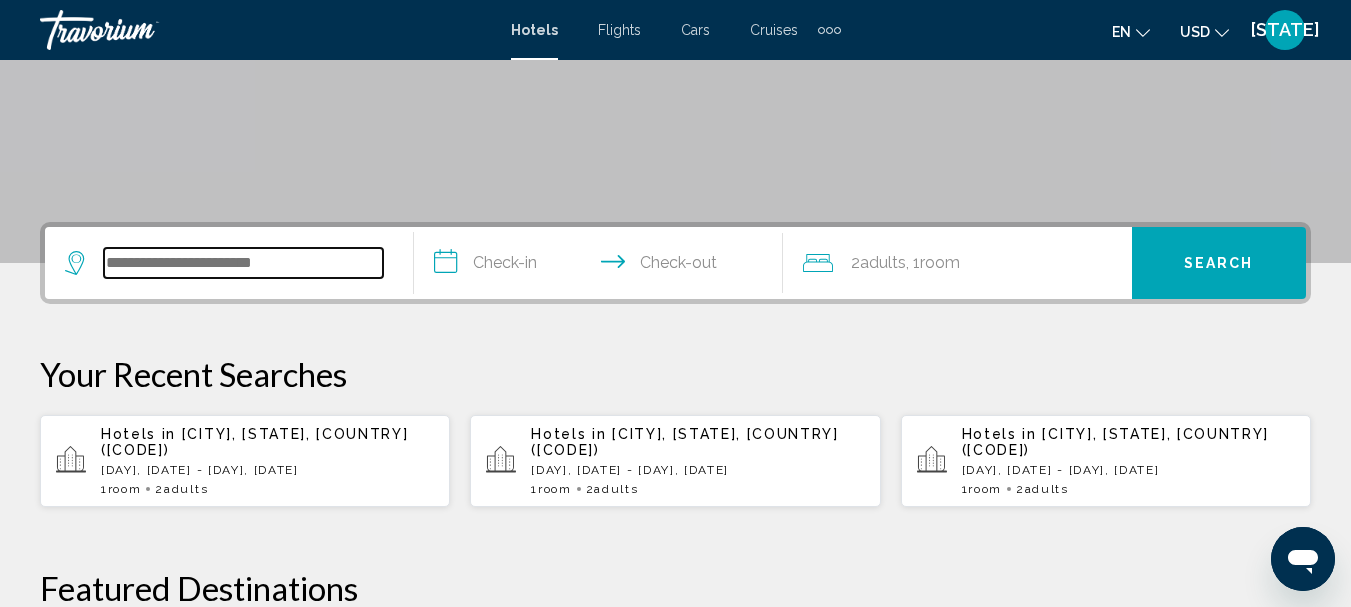click at bounding box center (243, 263) 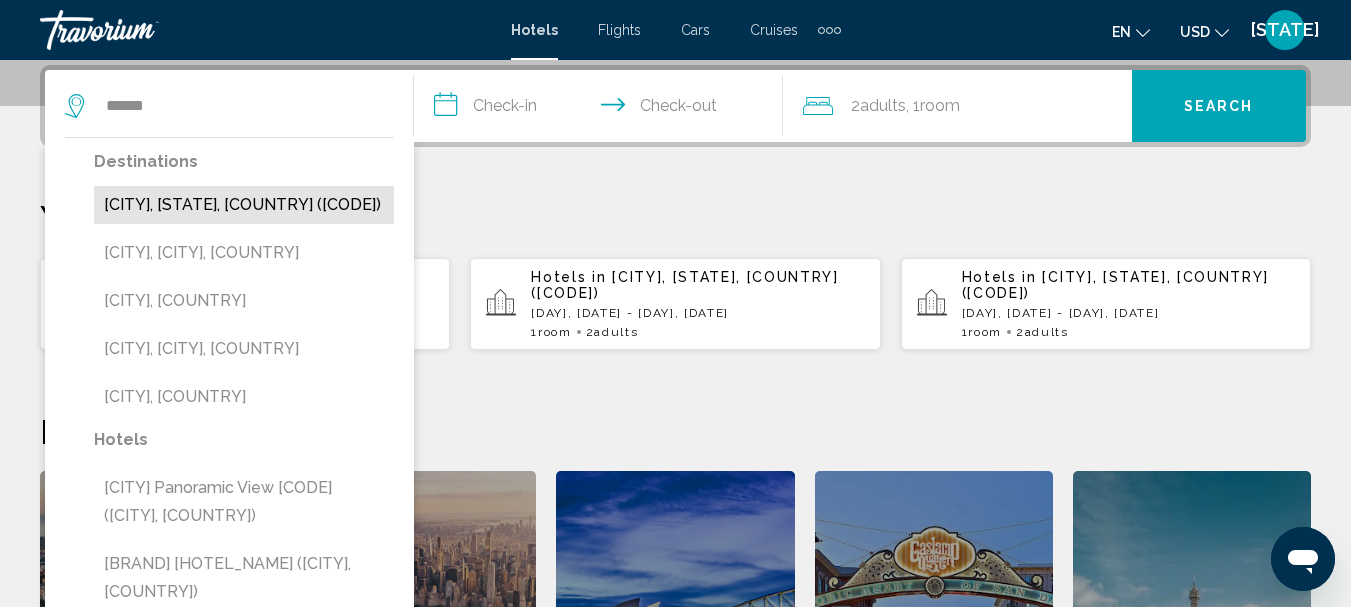 click on "[CITY], [STATE], [COUNTRY] ([CODE])" at bounding box center (244, 205) 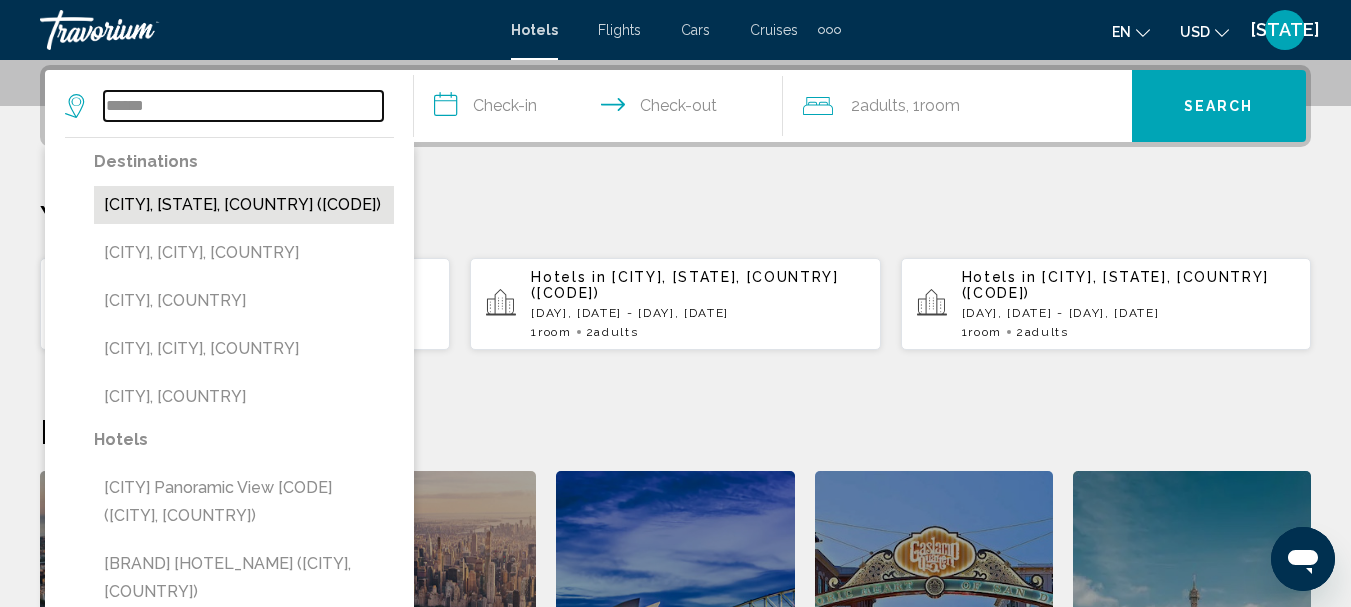 type on "**********" 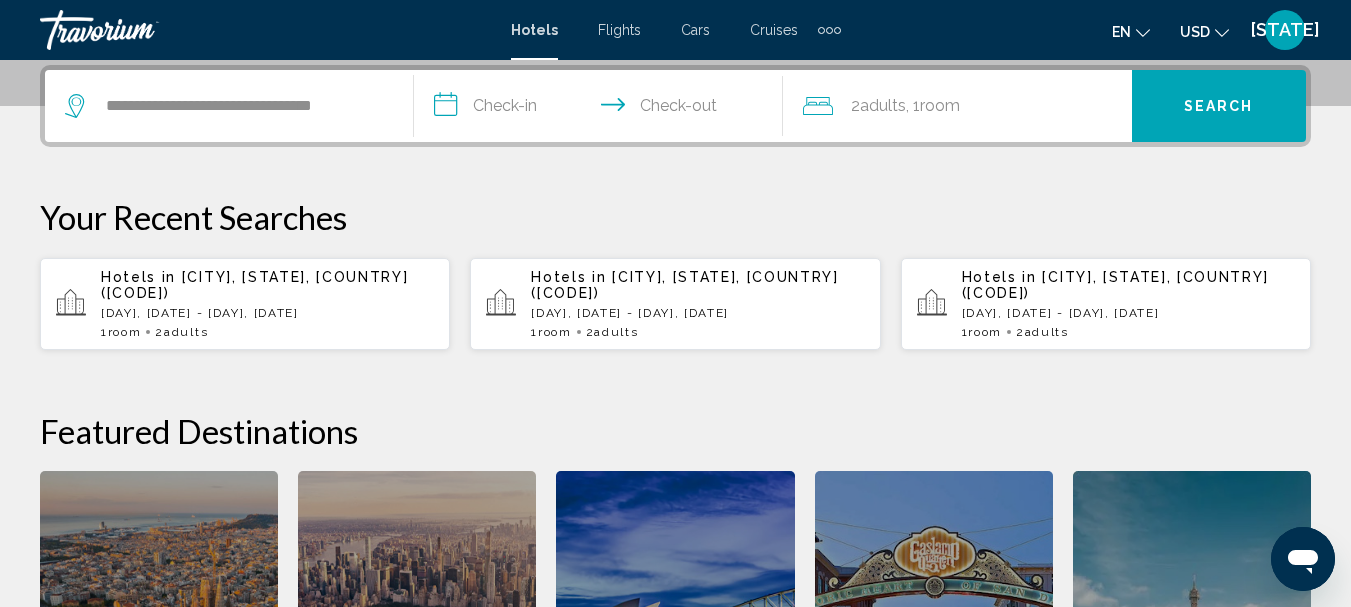 click on "**********" at bounding box center (602, 109) 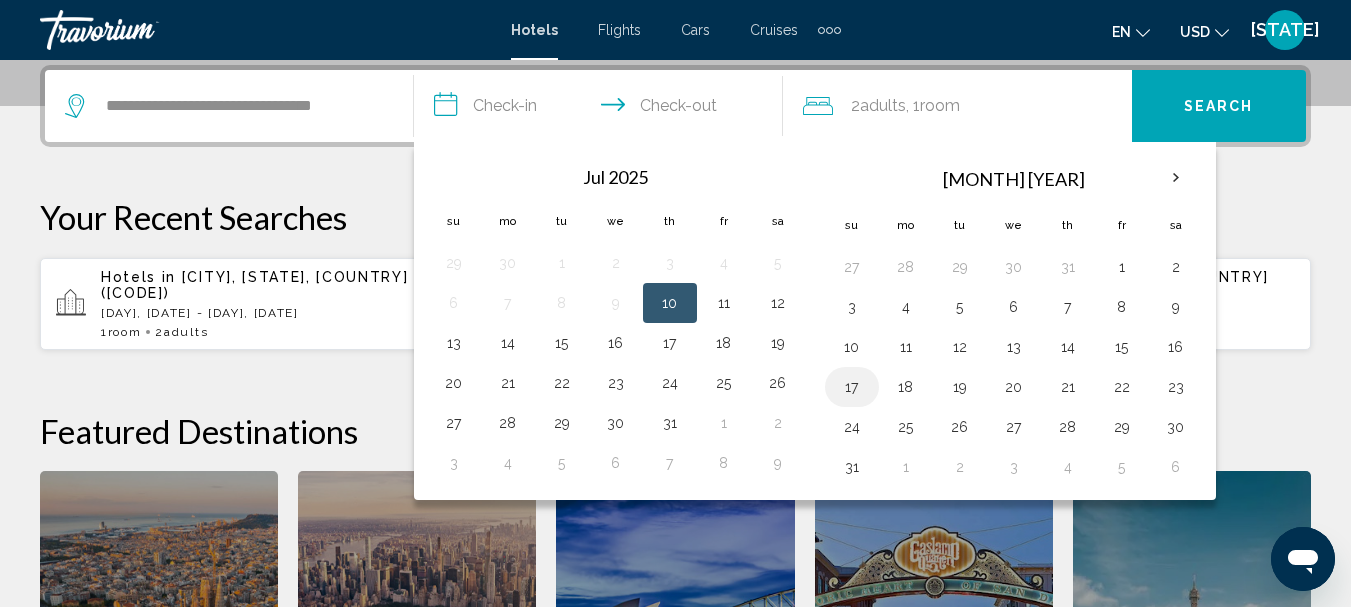 click on "17" at bounding box center [852, 387] 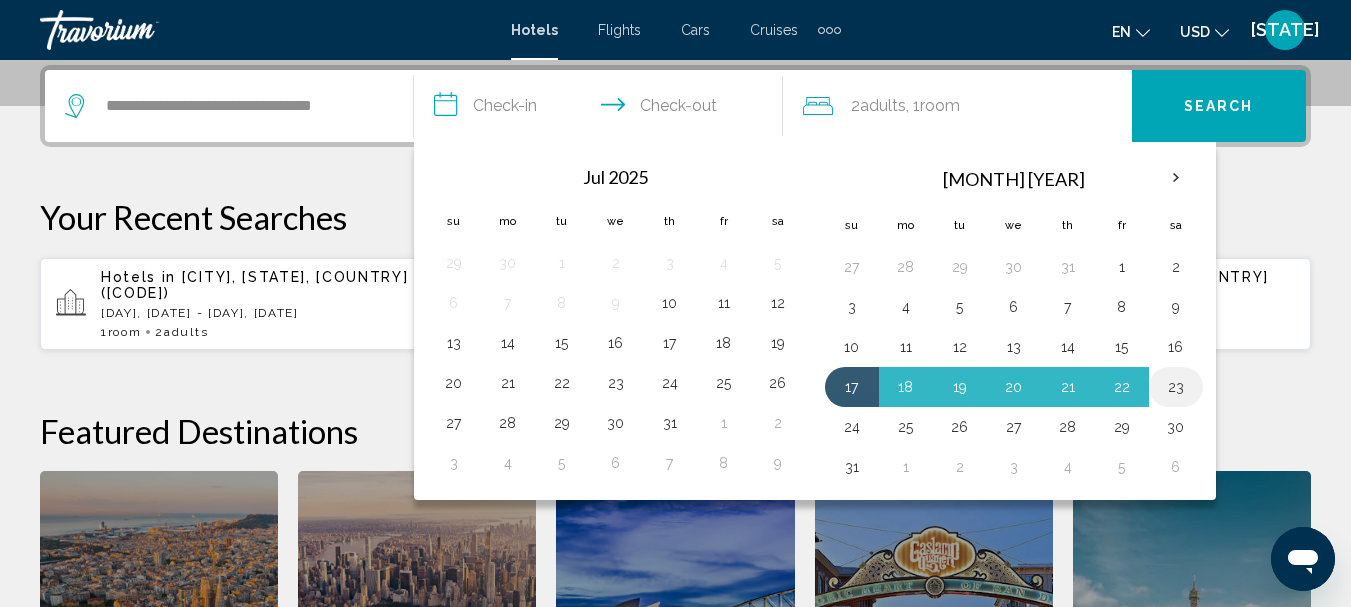 click on "23" at bounding box center [1176, 387] 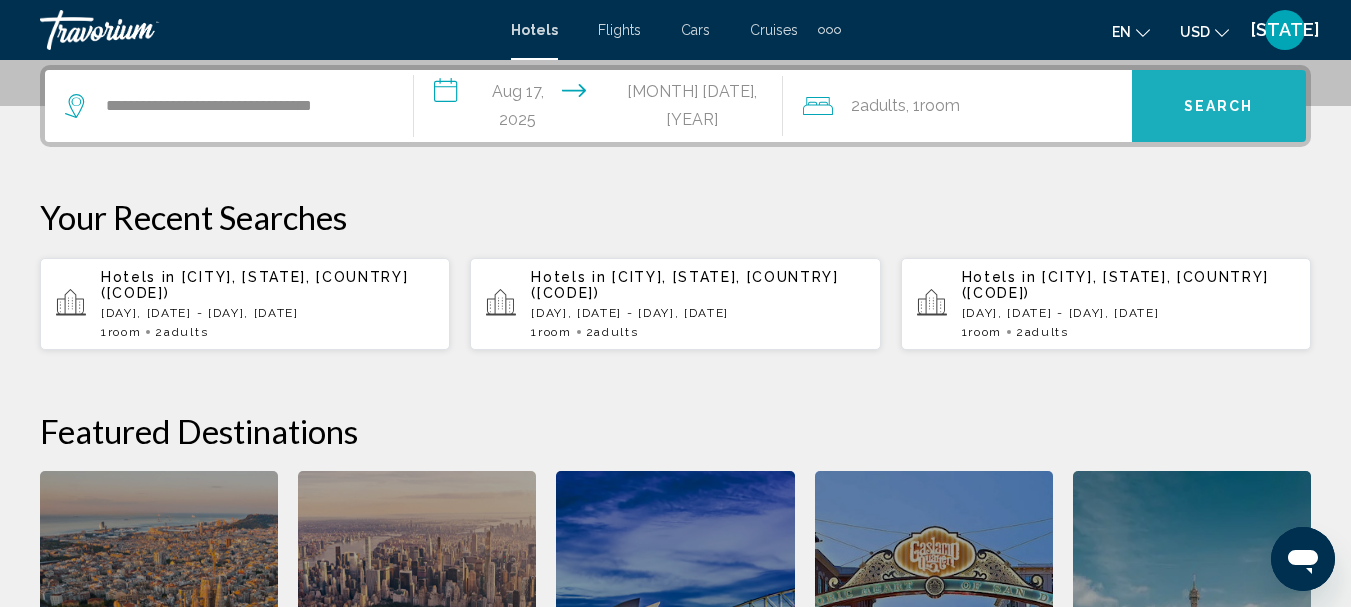 click on "Search" at bounding box center [1219, 107] 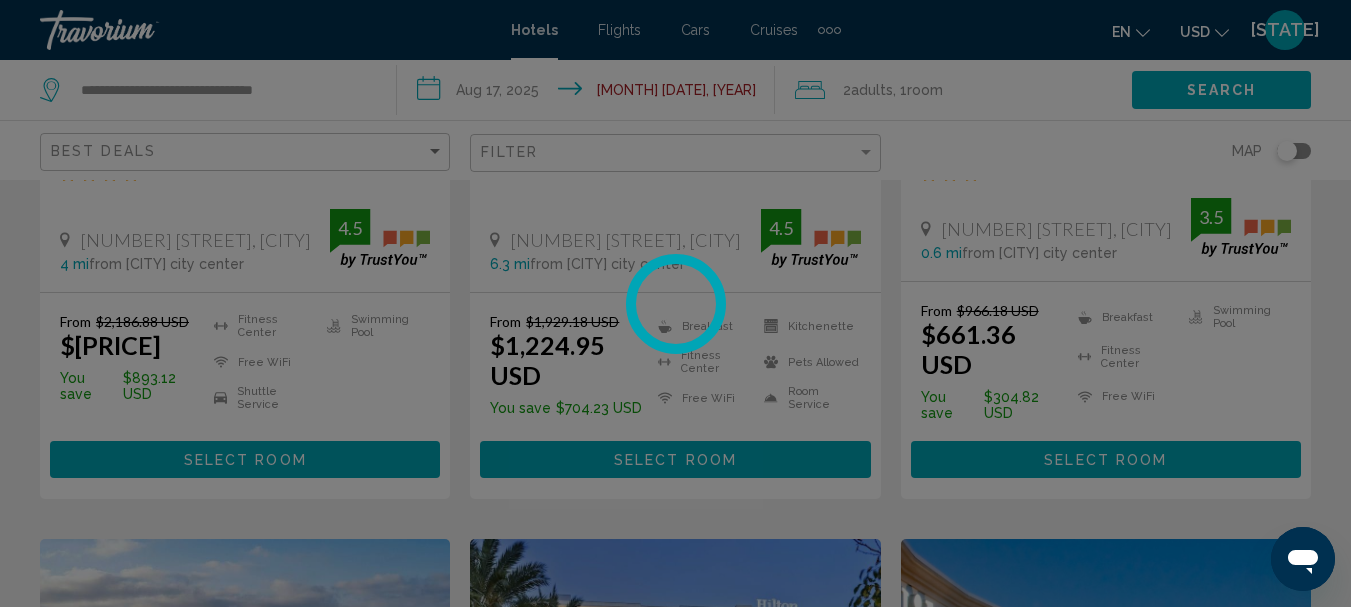 scroll, scrollTop: 0, scrollLeft: 0, axis: both 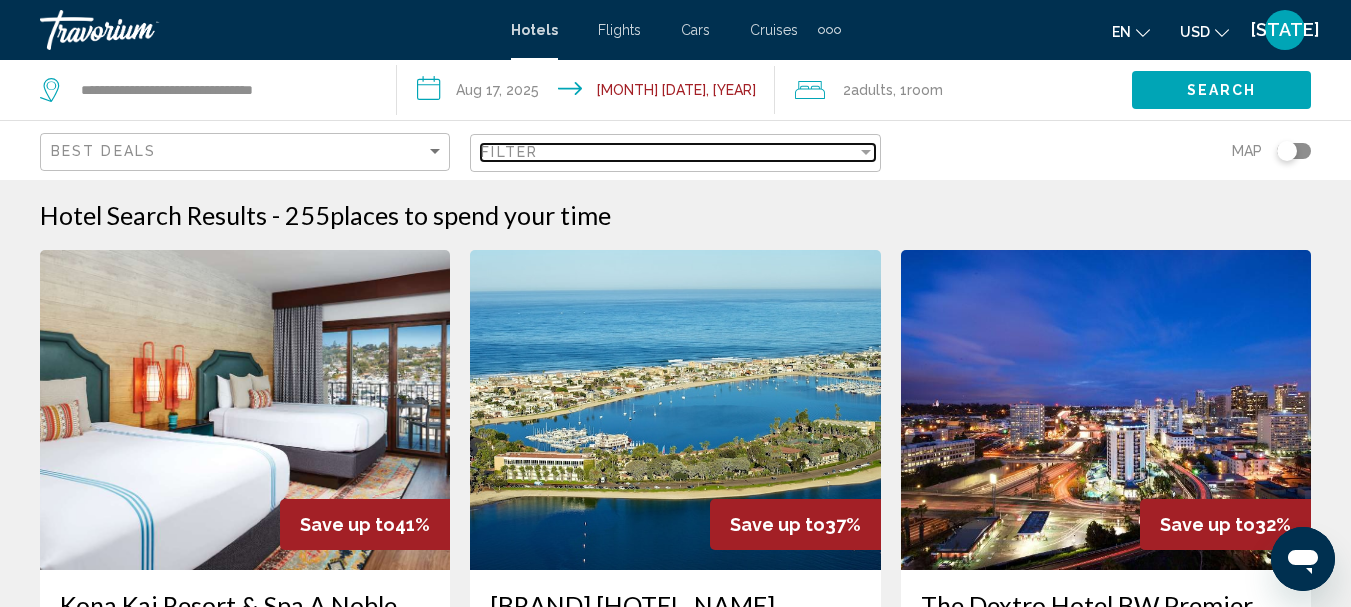 click at bounding box center (866, 152) 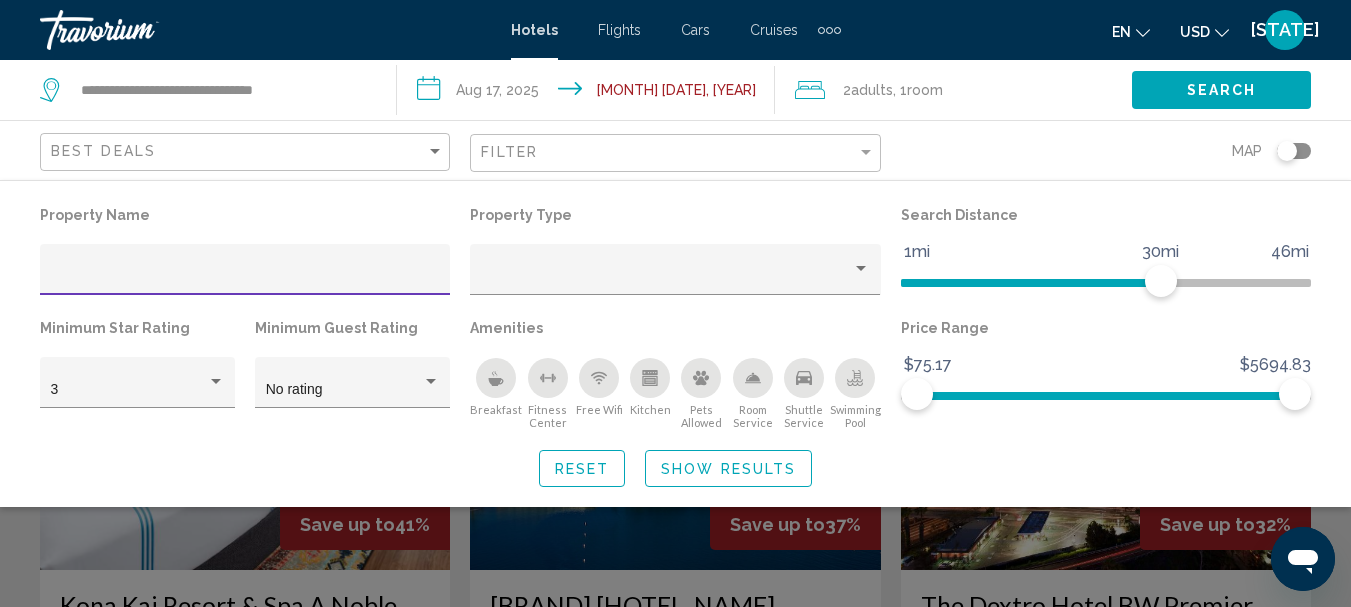 click 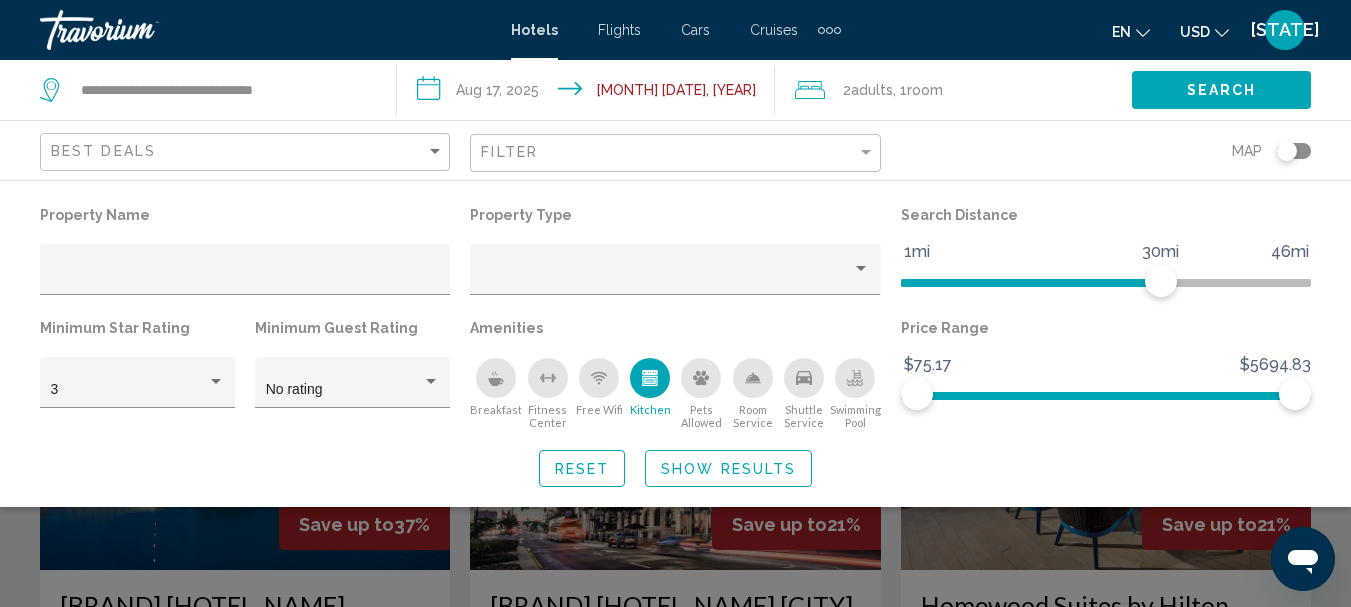 click on "Show Results" 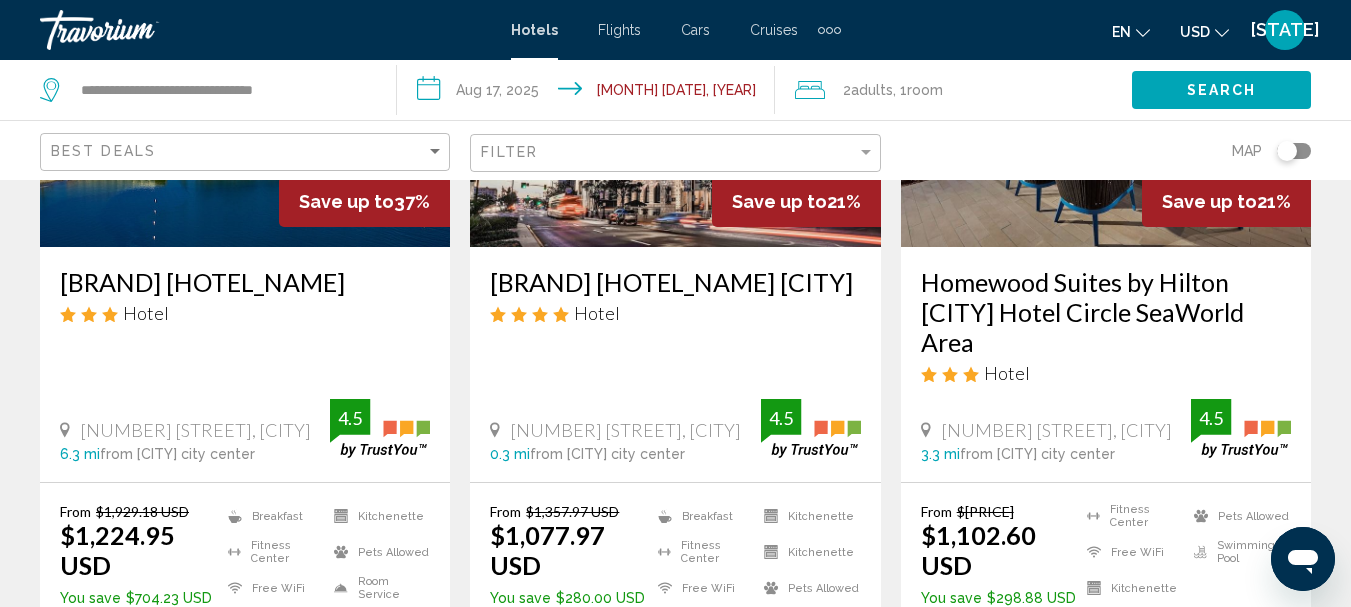 scroll, scrollTop: 330, scrollLeft: 0, axis: vertical 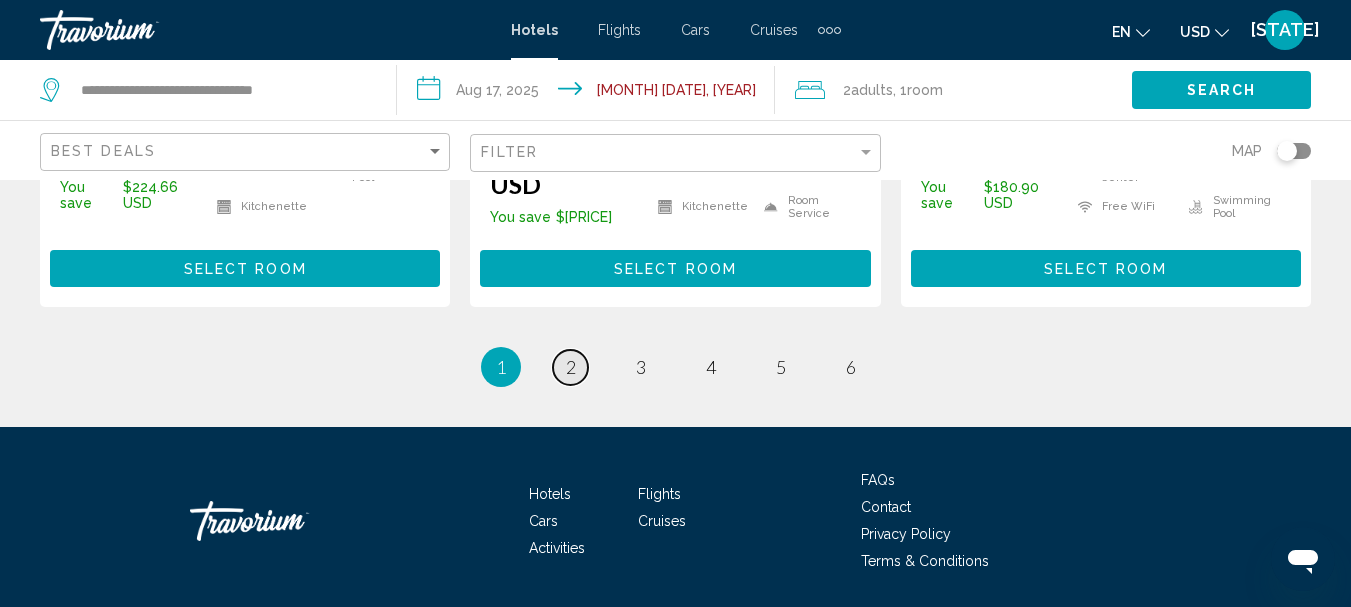 click on "2" at bounding box center [571, 367] 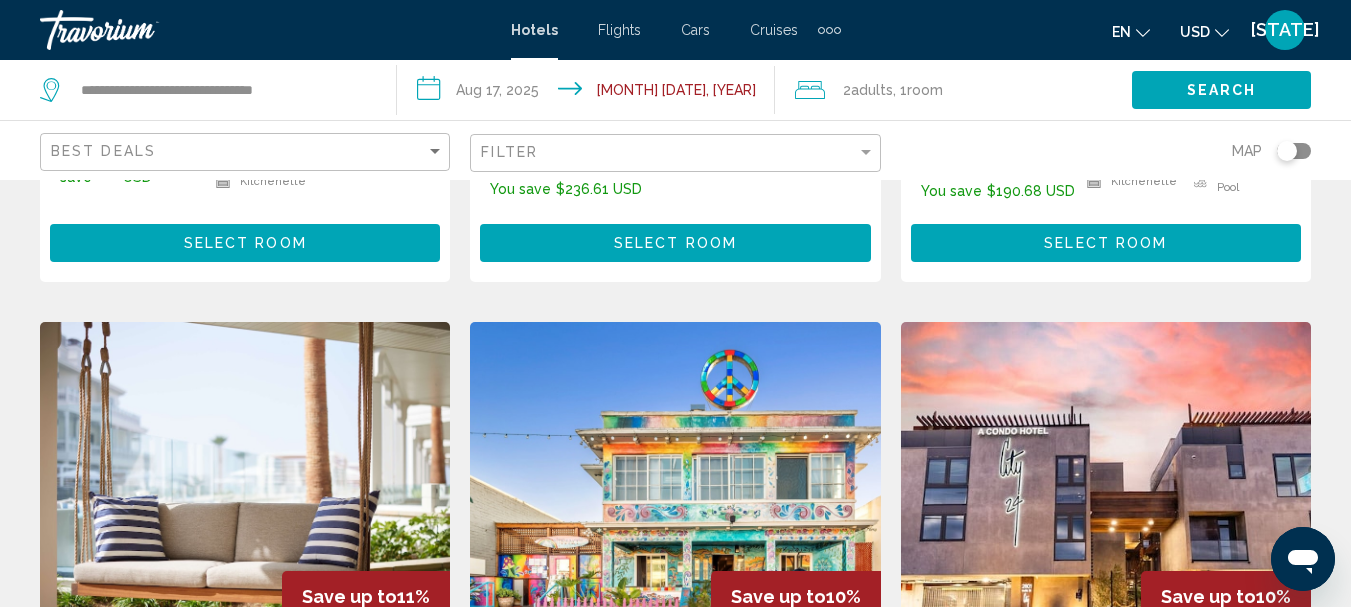 scroll, scrollTop: 0, scrollLeft: 0, axis: both 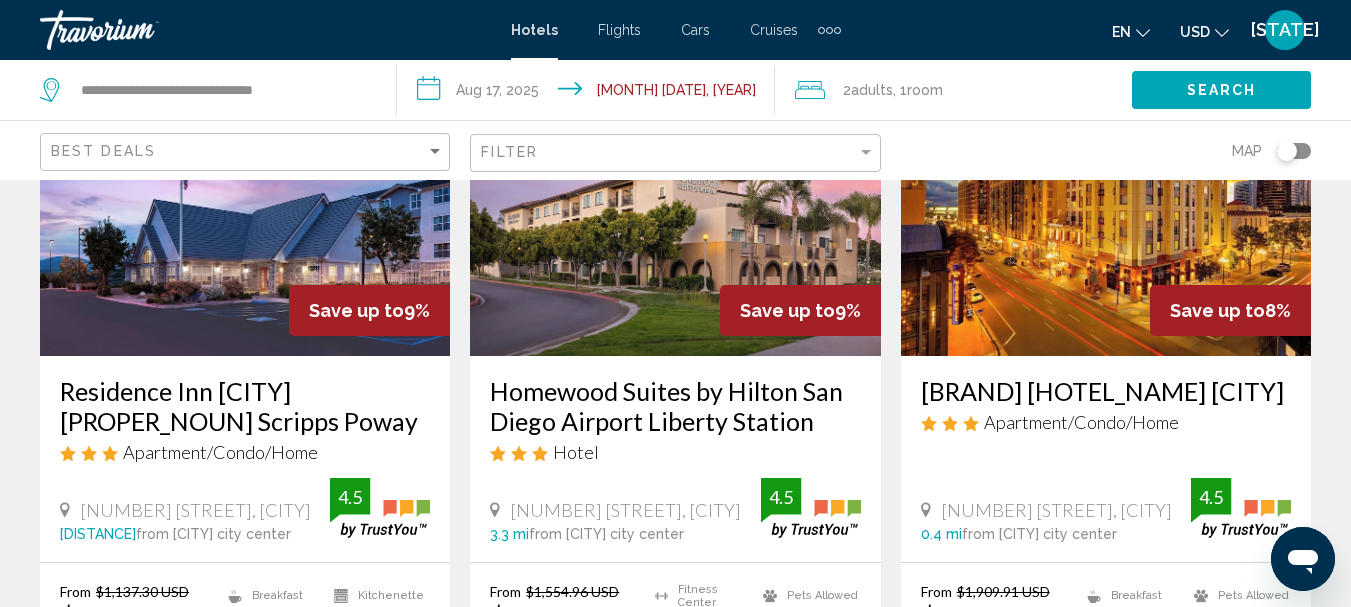 click on "Homewood Suites by Hilton San Diego Airport Liberty Station" at bounding box center (675, 406) 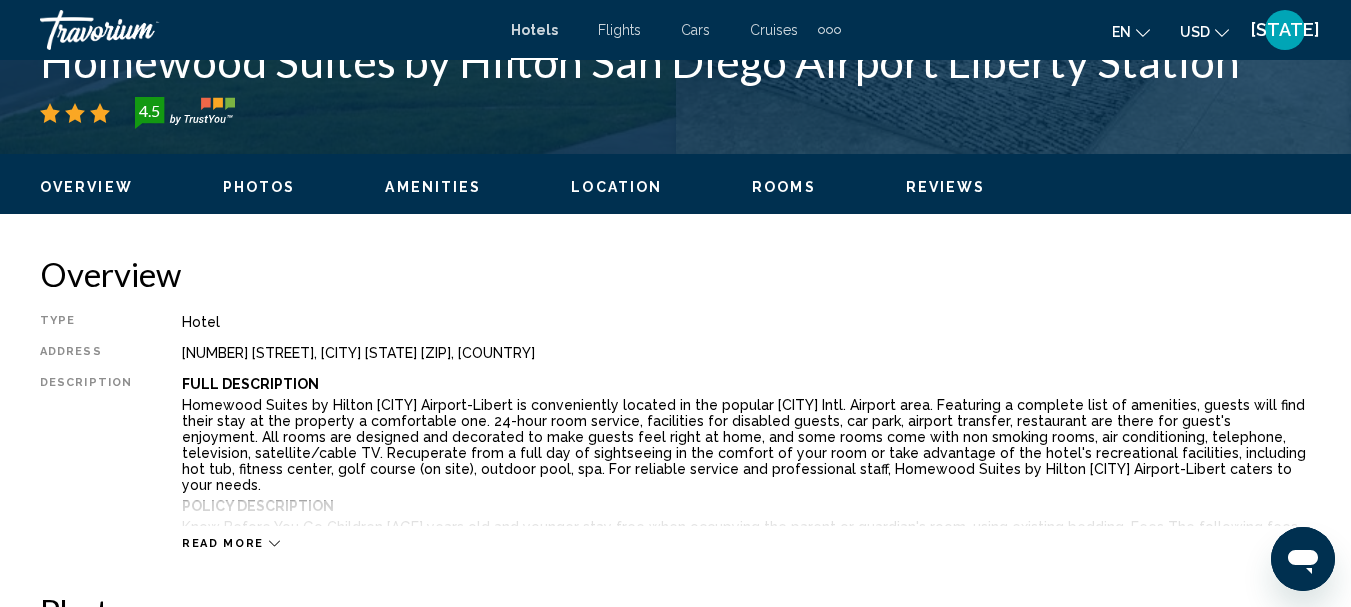 scroll, scrollTop: 842, scrollLeft: 0, axis: vertical 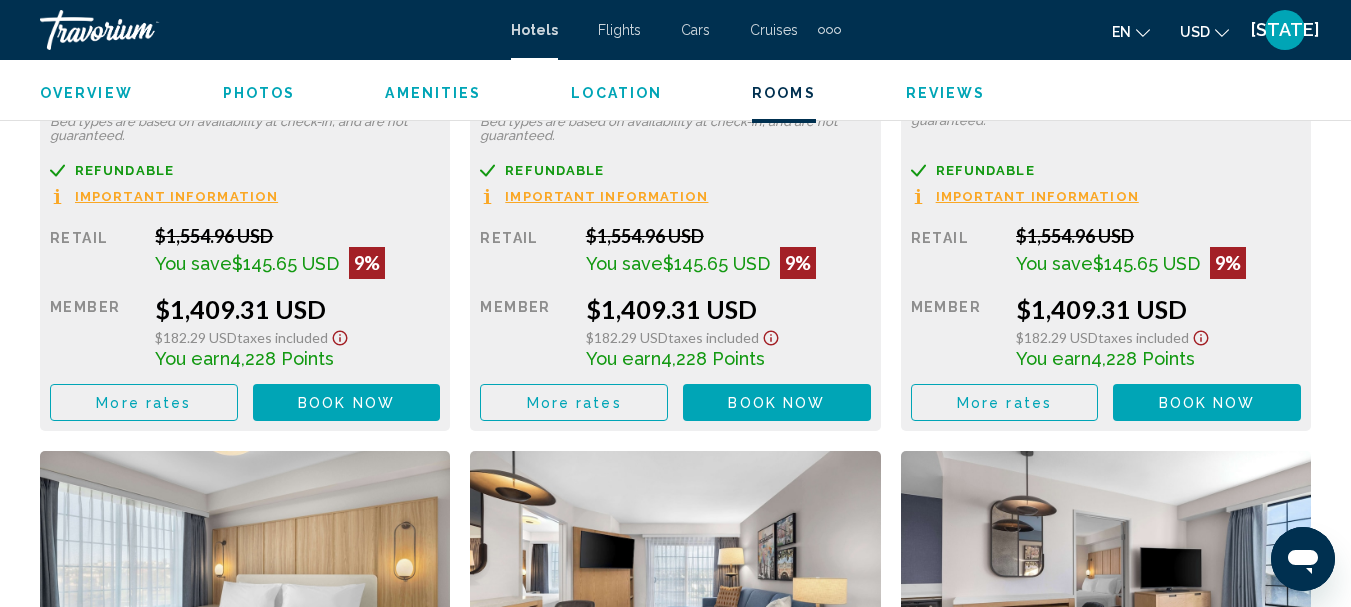 drag, startPoint x: 1343, startPoint y: 221, endPoint x: 1356, endPoint y: 218, distance: 13.341664 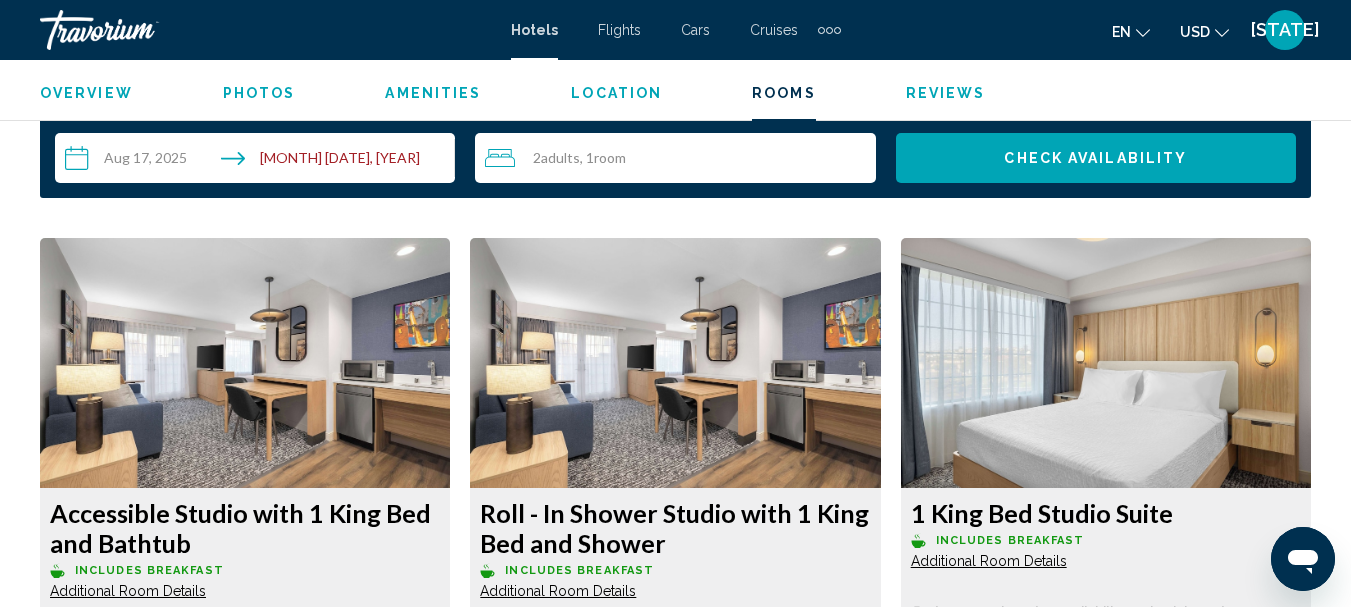 scroll, scrollTop: 2963, scrollLeft: 0, axis: vertical 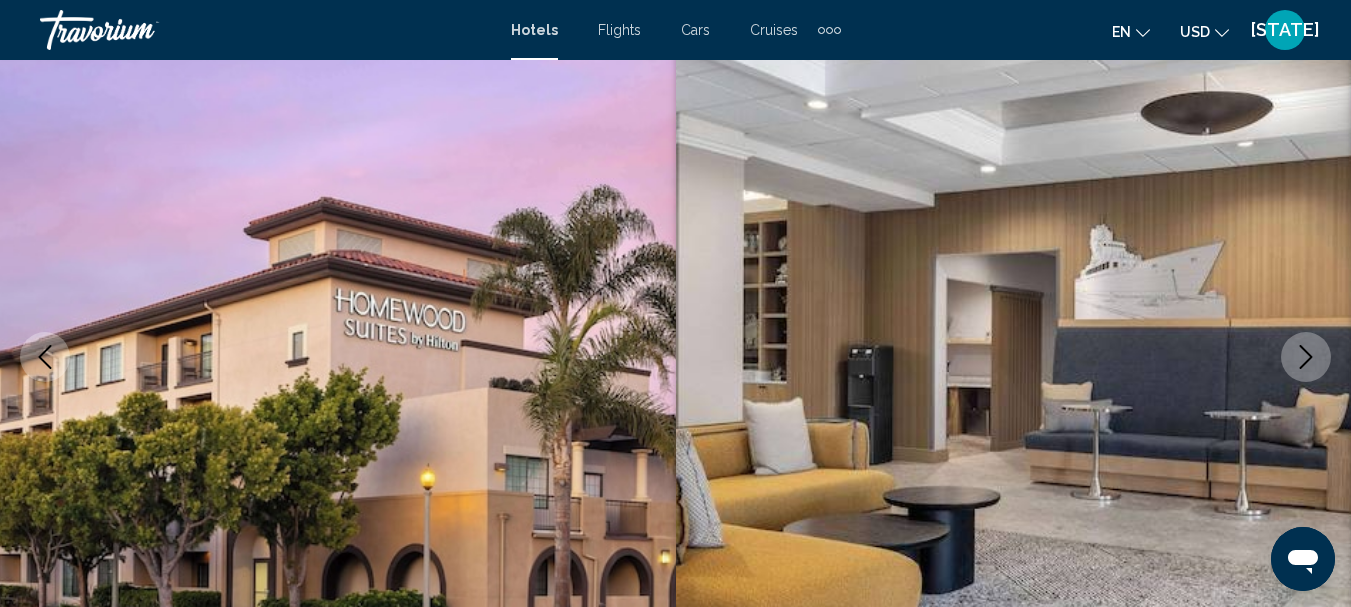 click at bounding box center [829, 30] 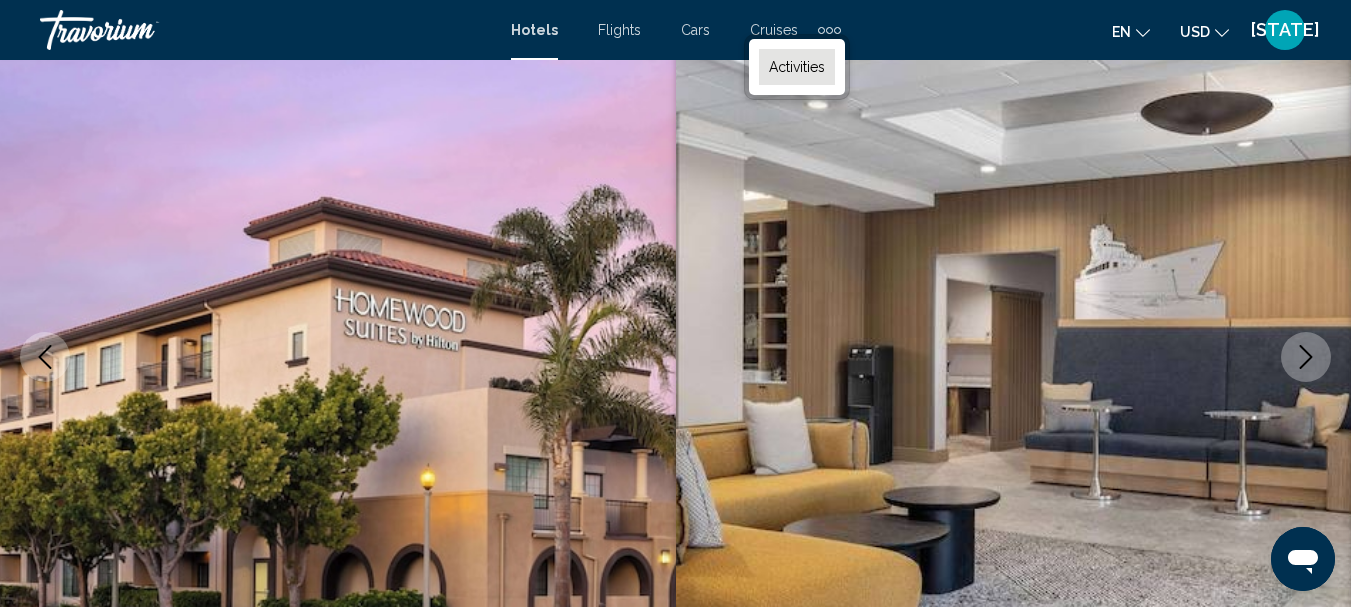 click on "Activities" at bounding box center (797, 67) 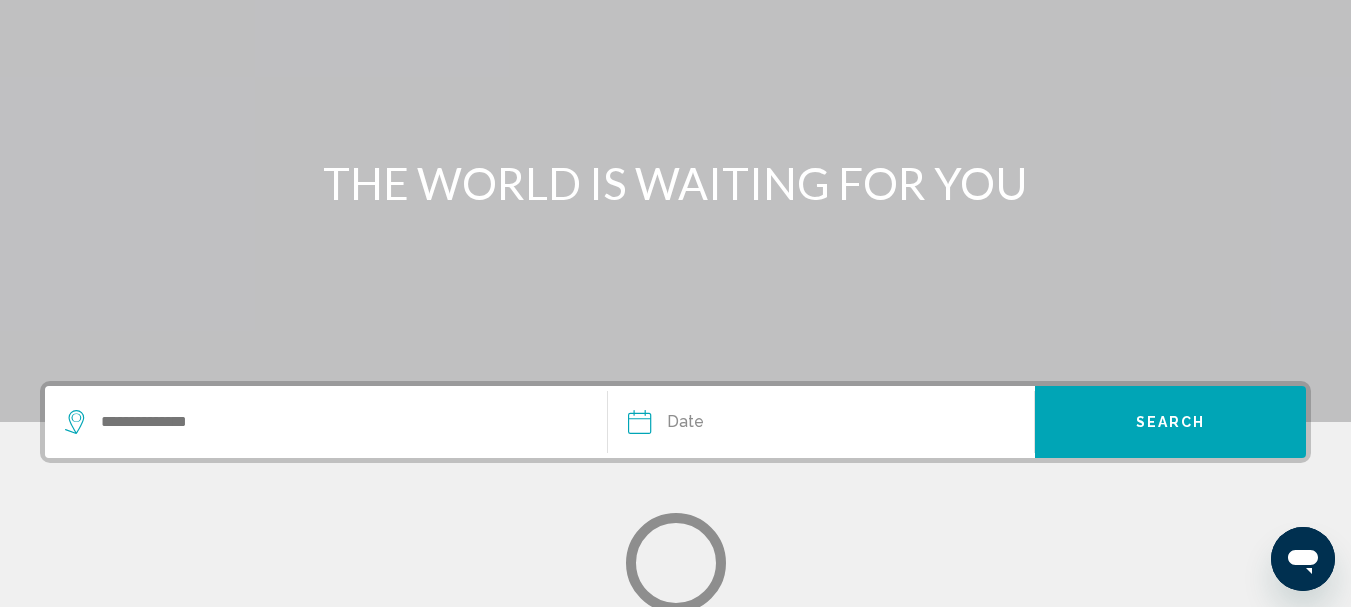 scroll, scrollTop: 0, scrollLeft: 0, axis: both 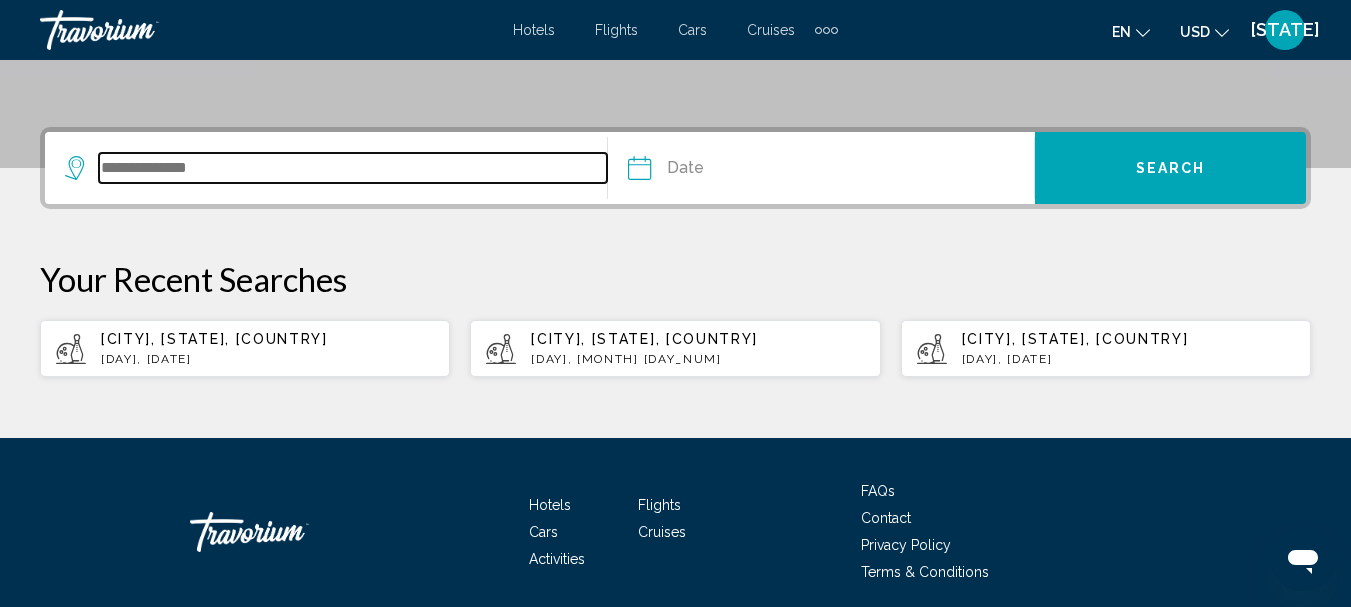 click at bounding box center (353, 168) 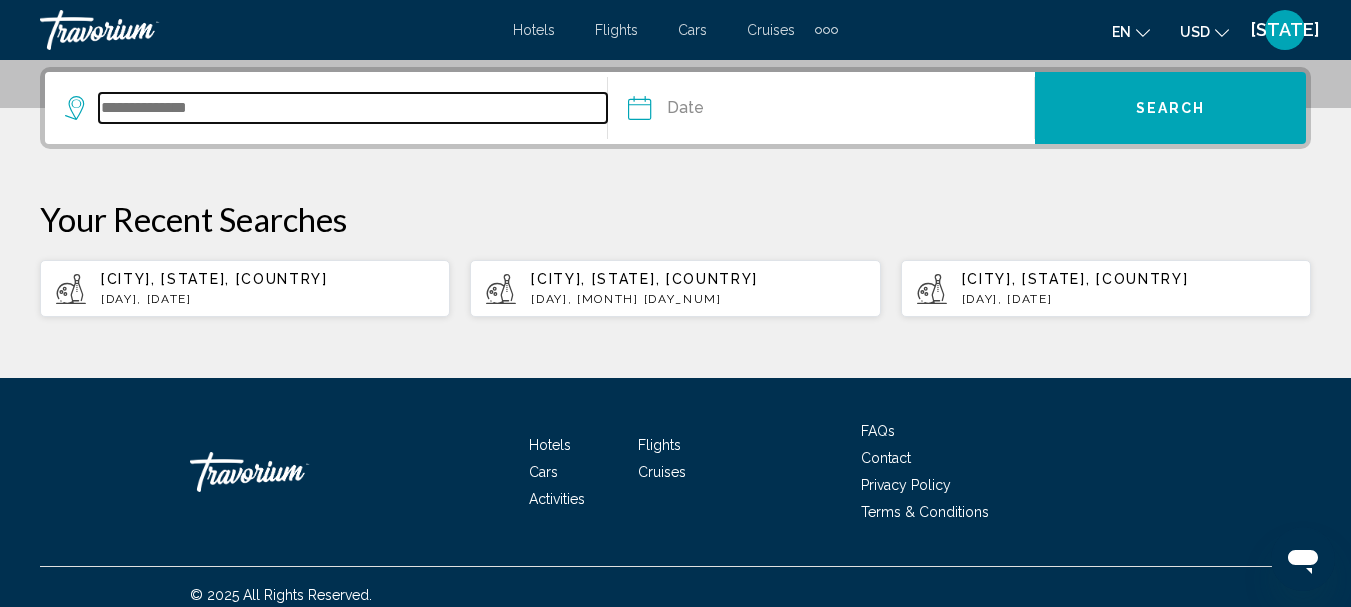 scroll, scrollTop: 494, scrollLeft: 0, axis: vertical 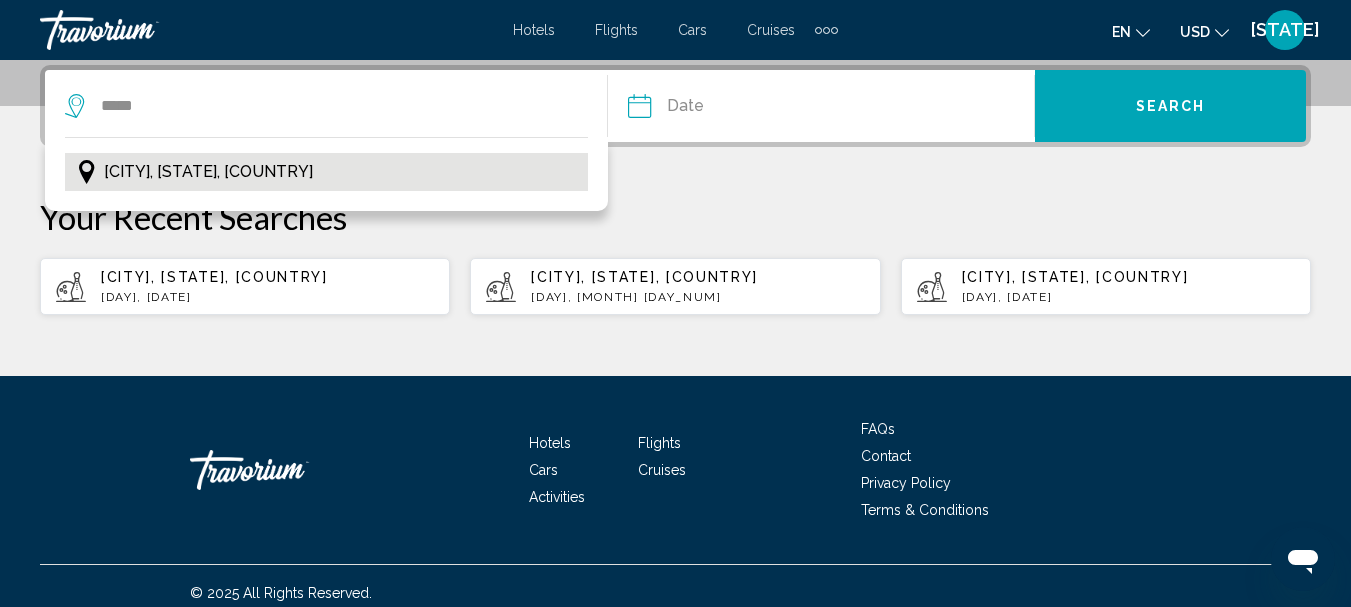 click on "[CITY], [STATE], [COUNTRY]" at bounding box center (208, 172) 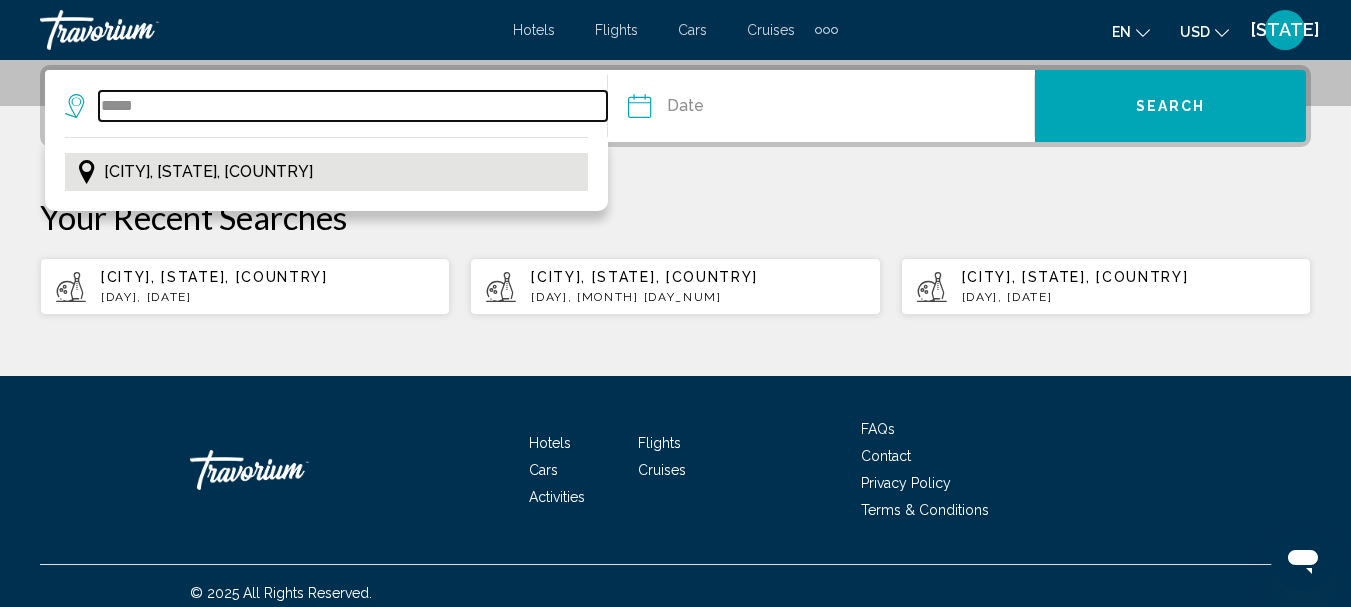 type on "**********" 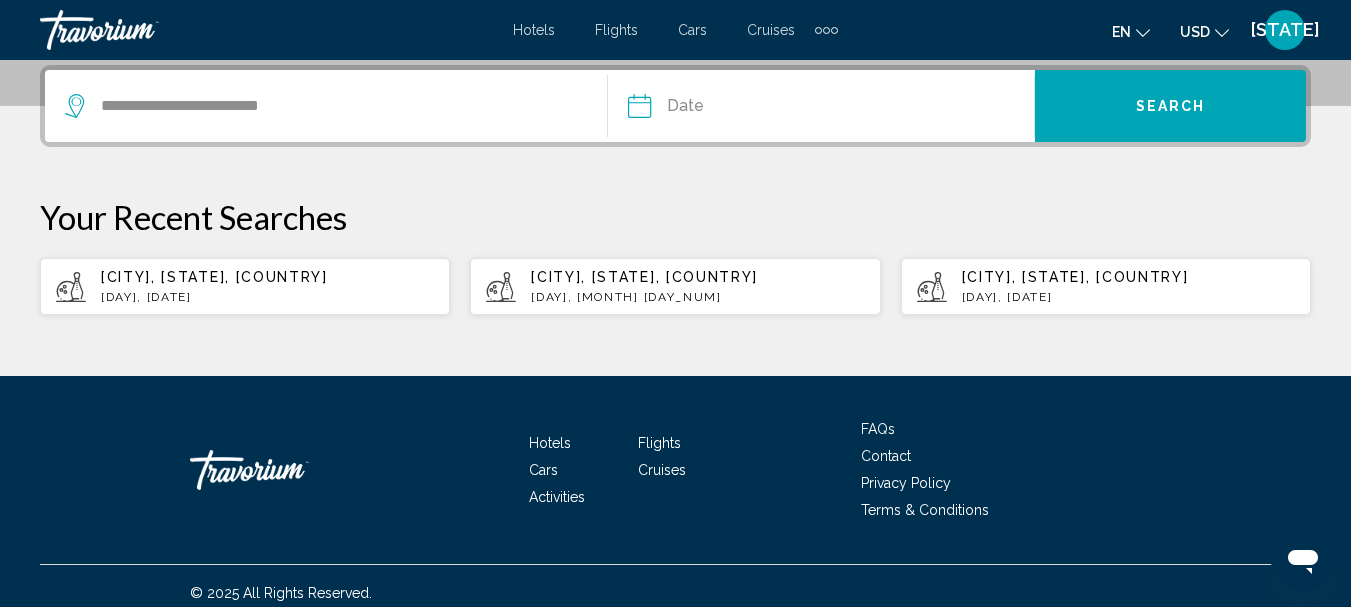 click at bounding box center [728, 109] 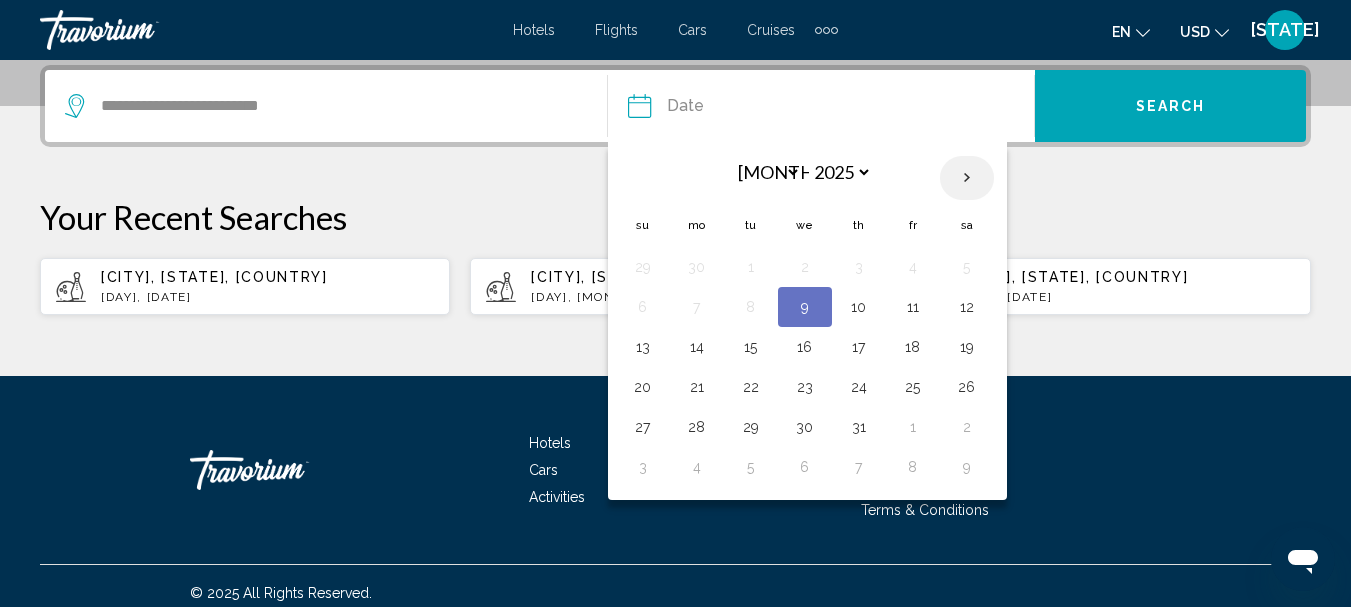 click at bounding box center [967, 178] 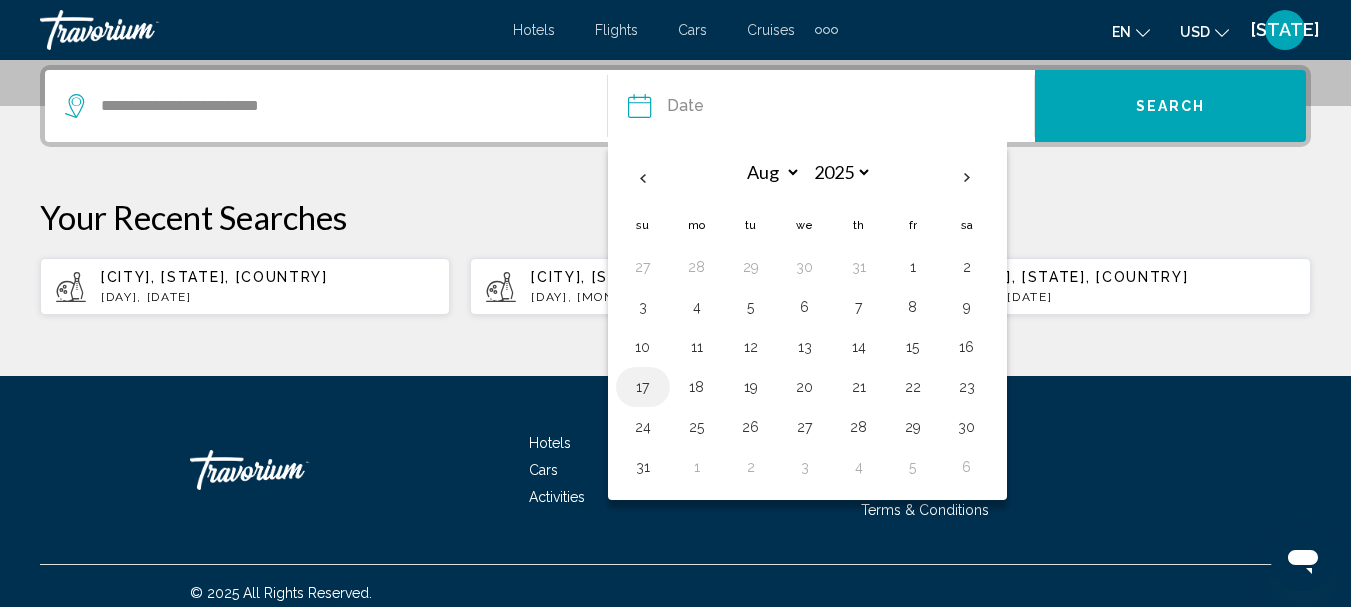 click on "17" at bounding box center [643, 387] 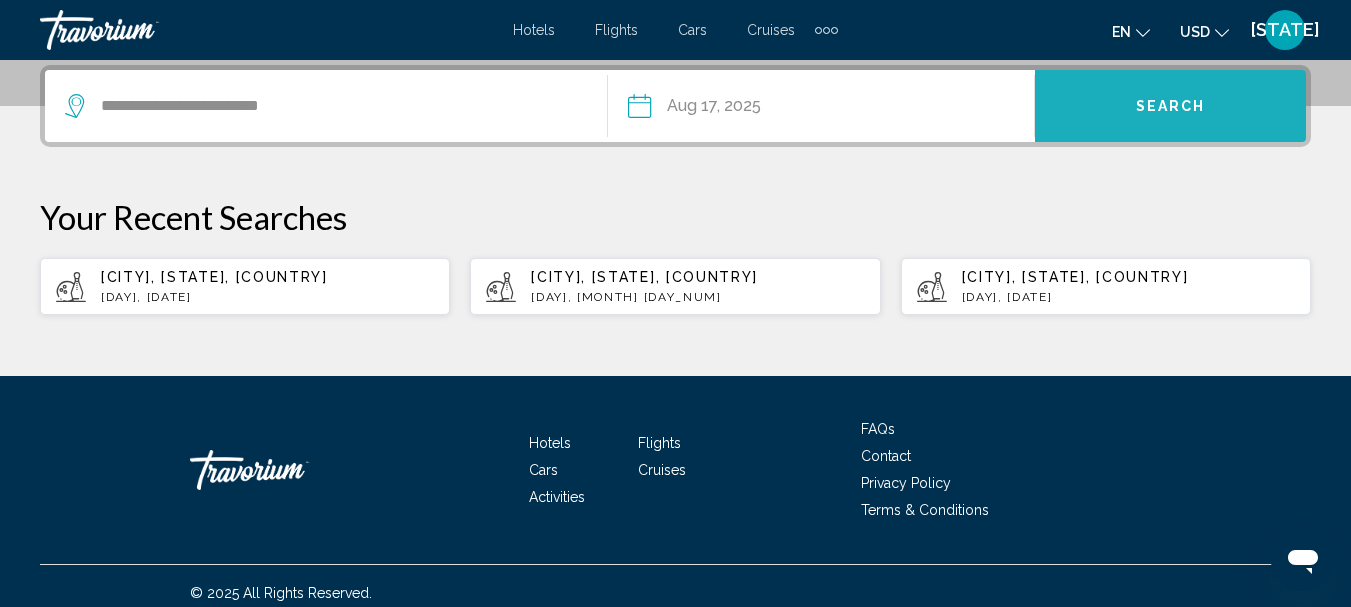 click on "Search" at bounding box center [1171, 107] 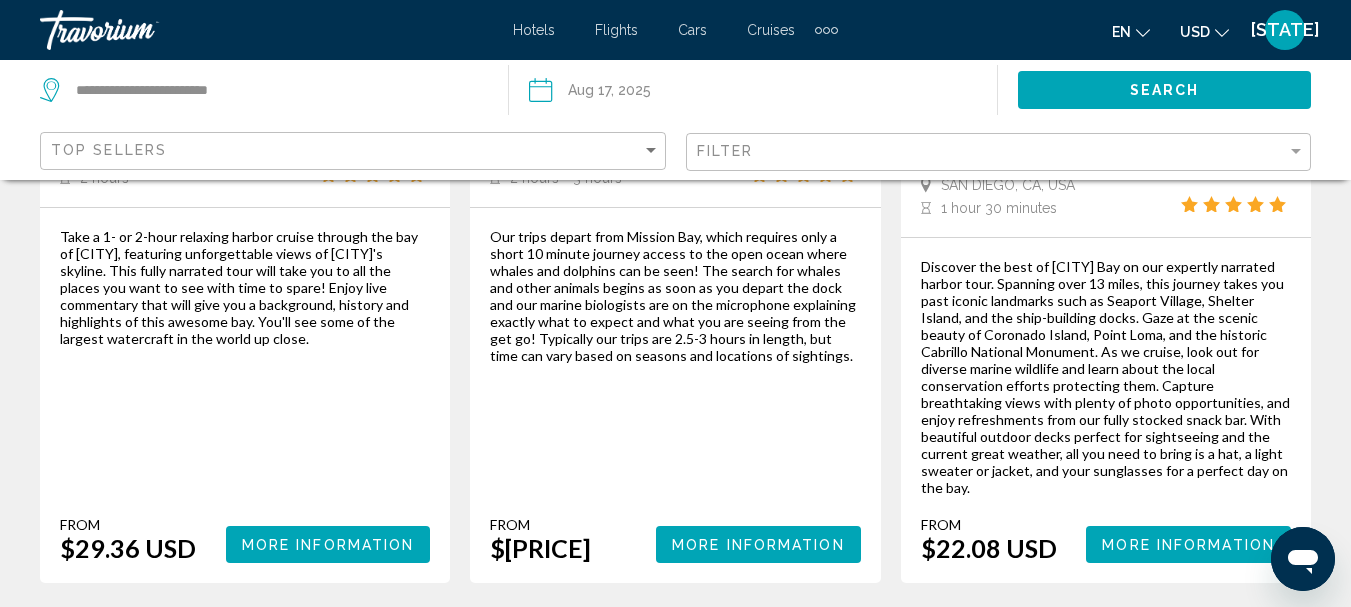 scroll, scrollTop: 0, scrollLeft: 0, axis: both 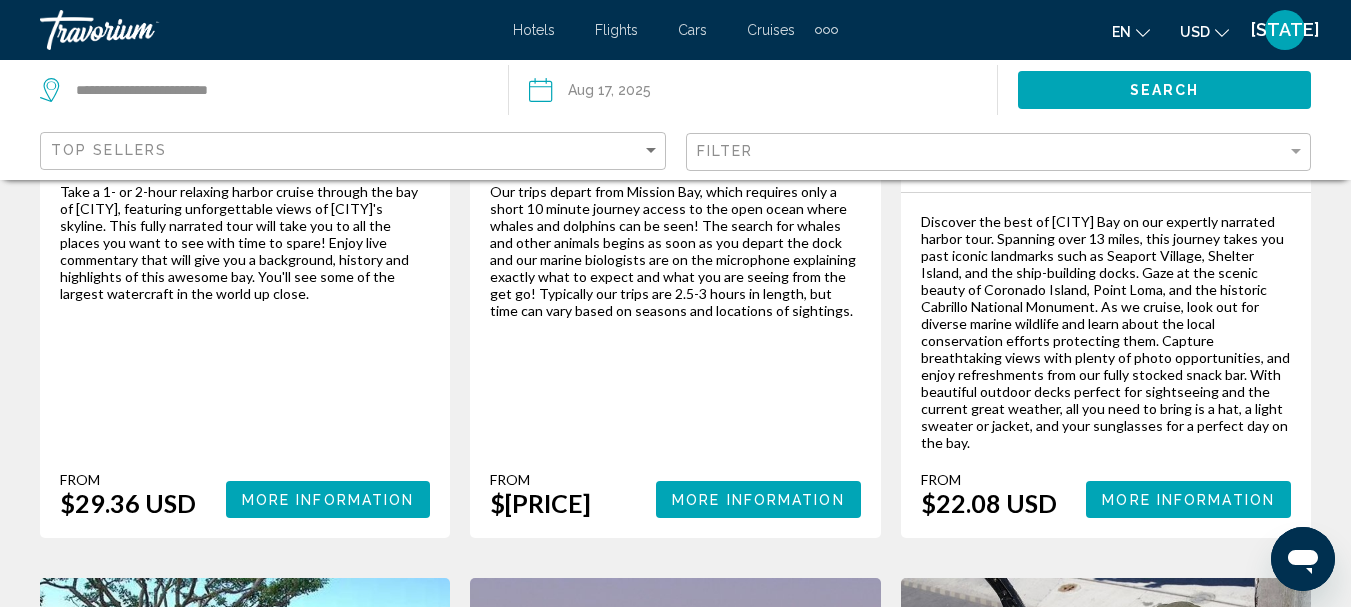 click on "More Information" at bounding box center [758, 500] 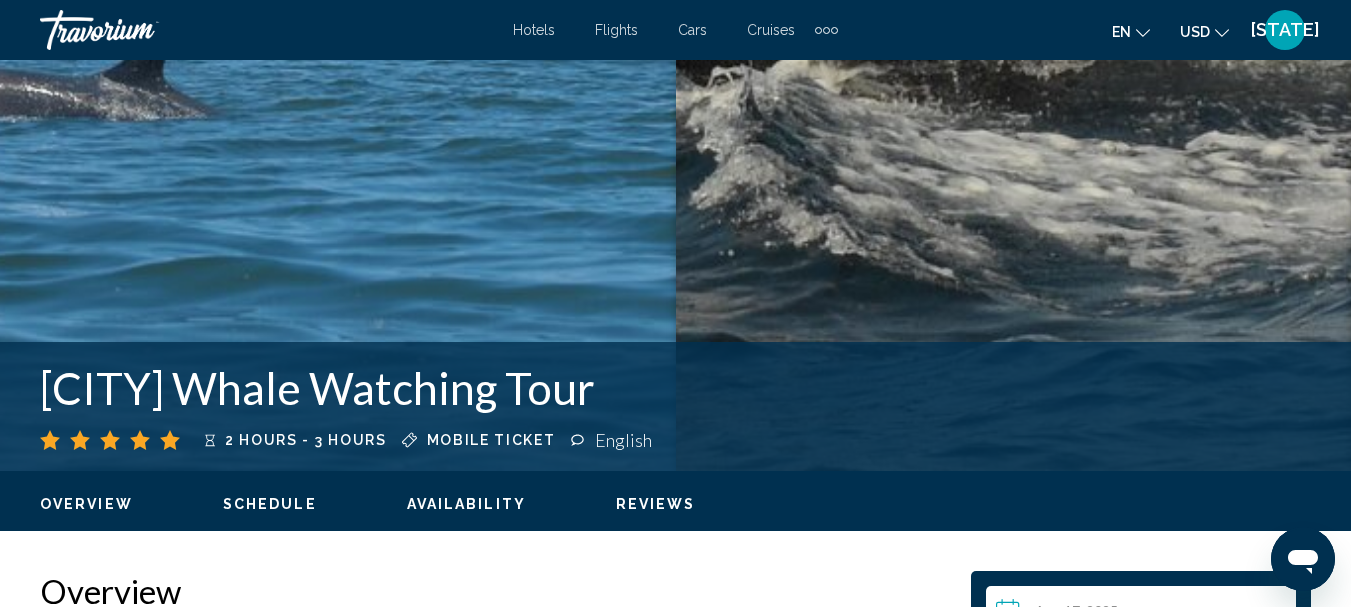 scroll, scrollTop: 232, scrollLeft: 0, axis: vertical 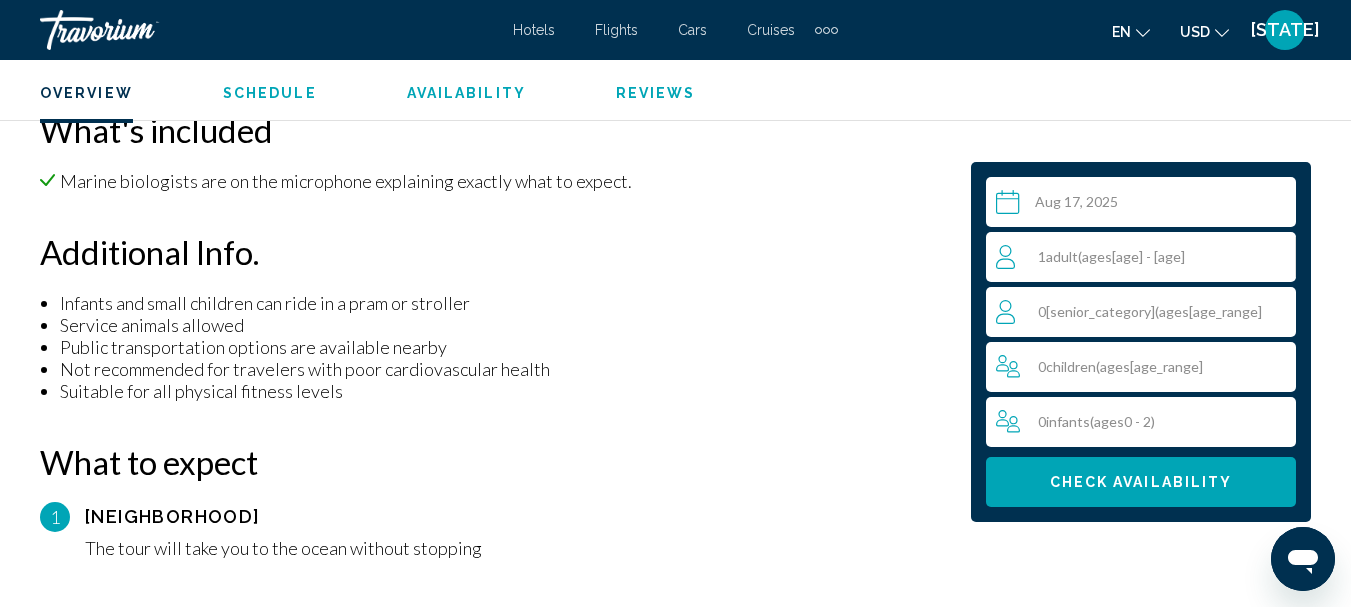 click 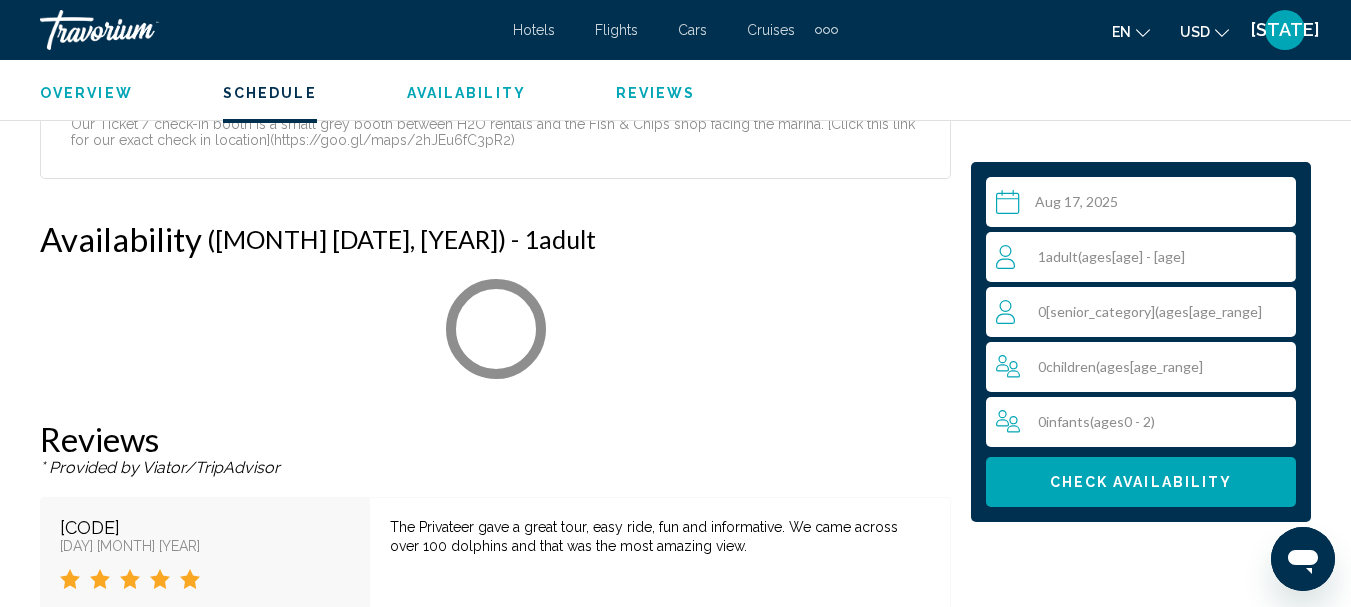 scroll, scrollTop: 3063, scrollLeft: 0, axis: vertical 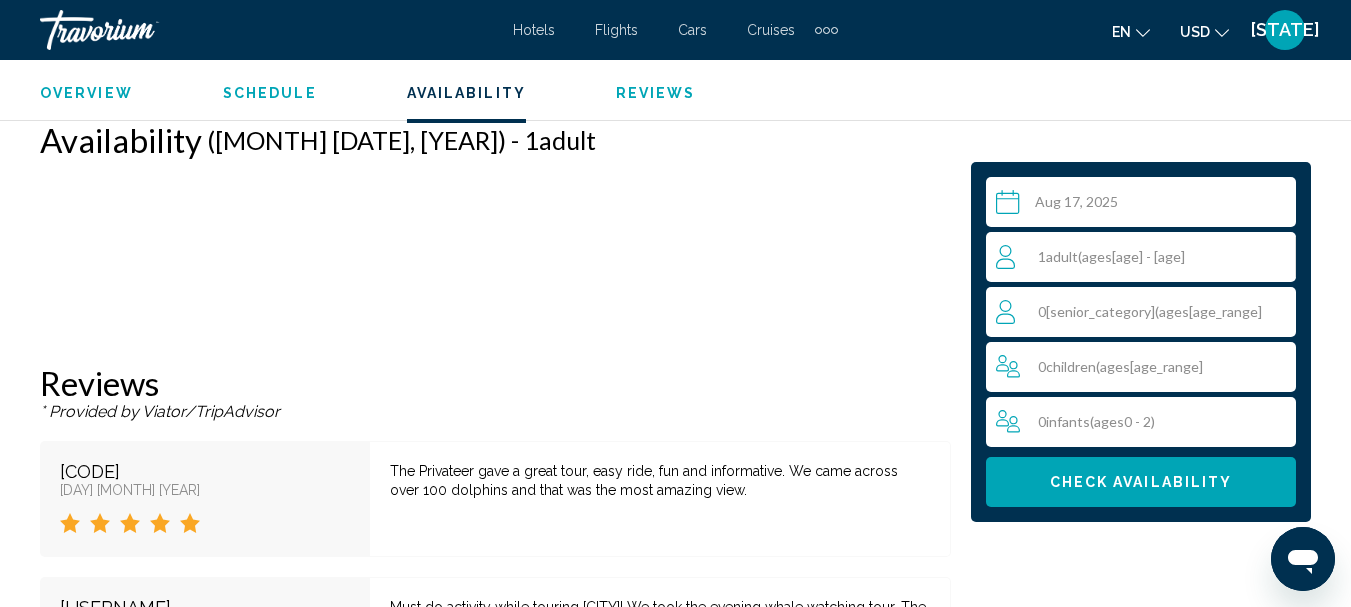 click on "Adult" at bounding box center [1062, 256] 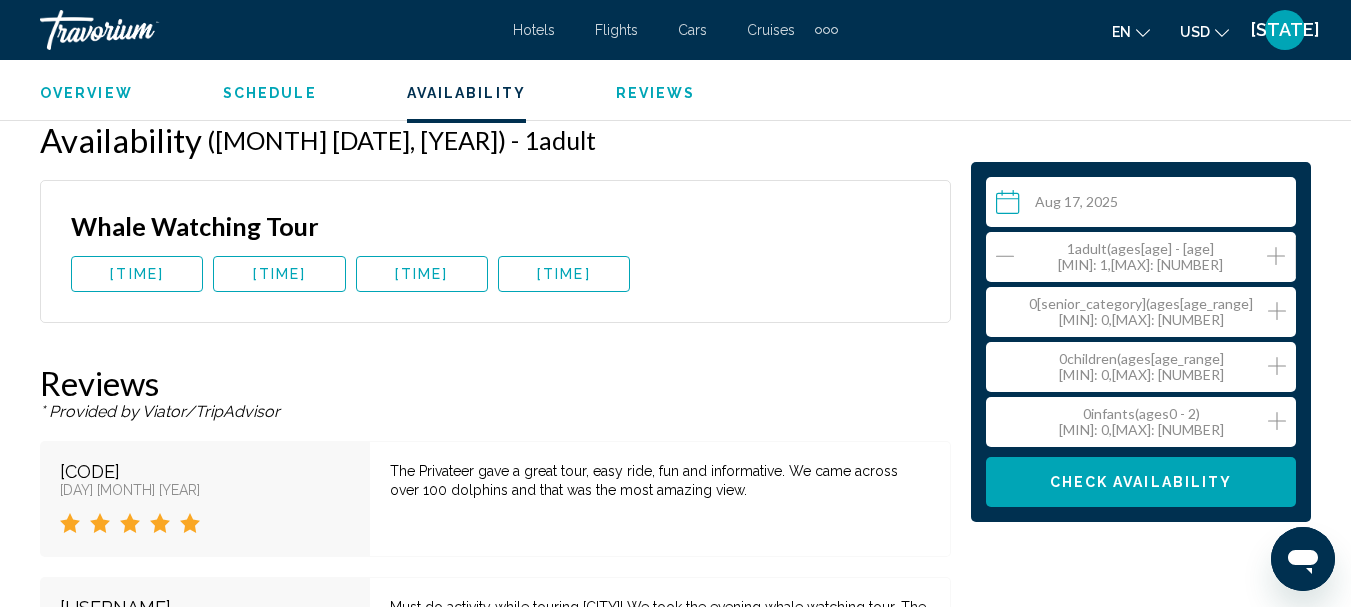 click 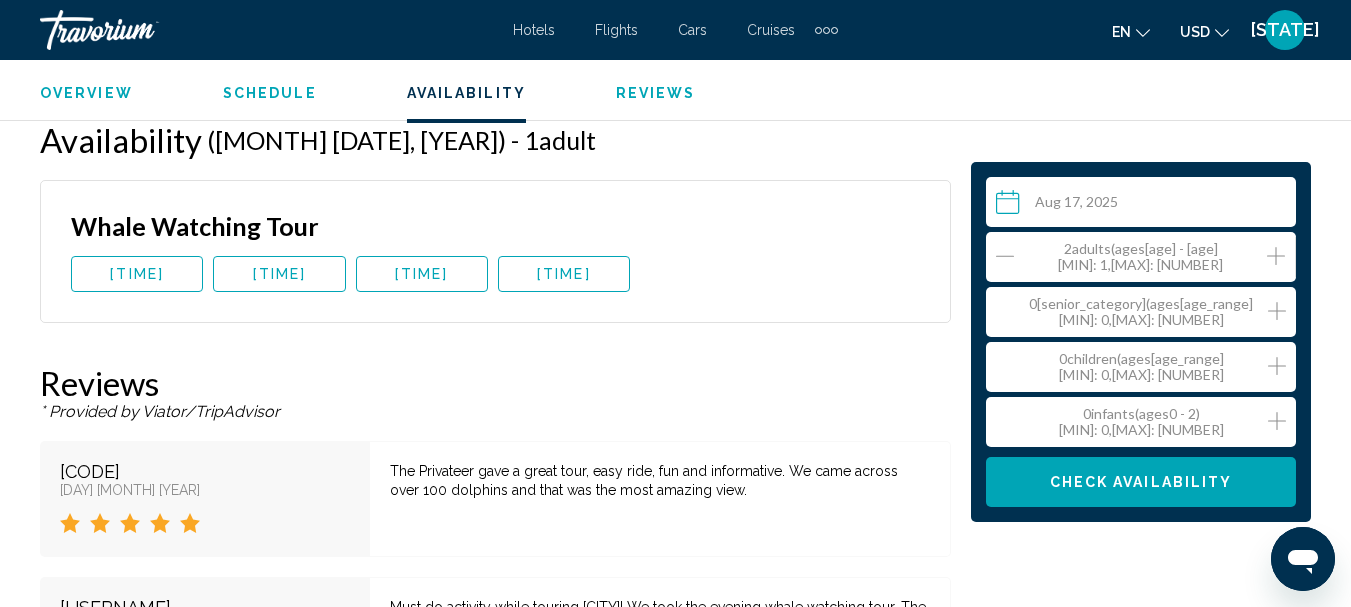 click 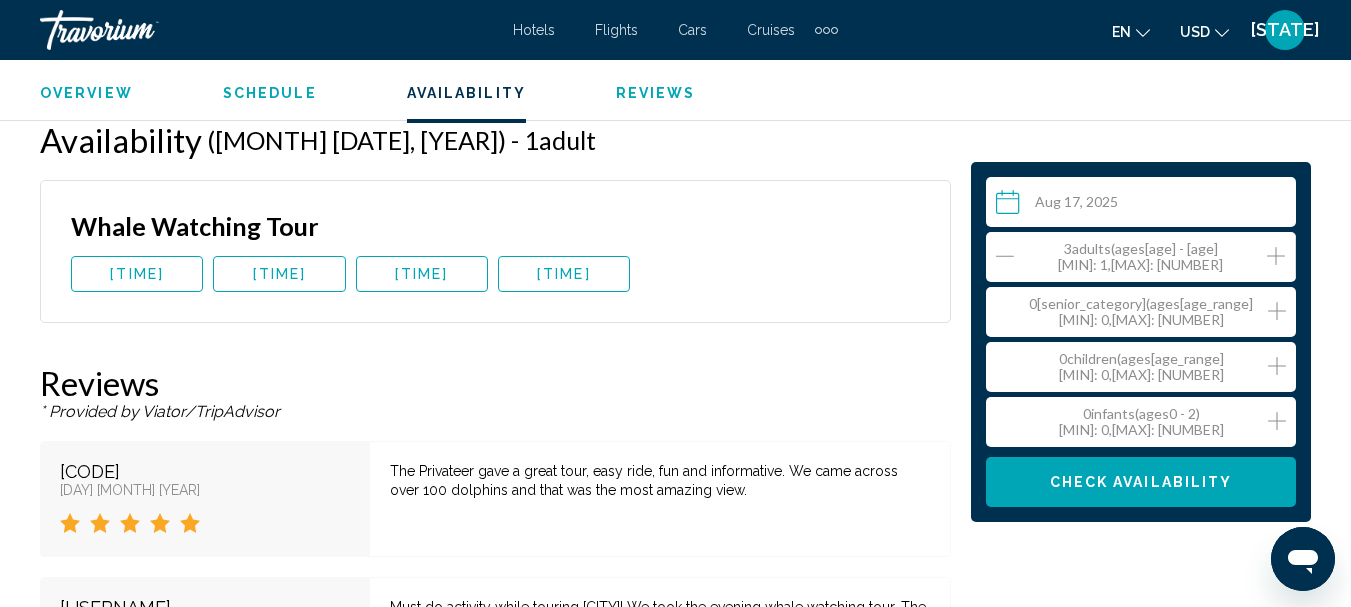 click 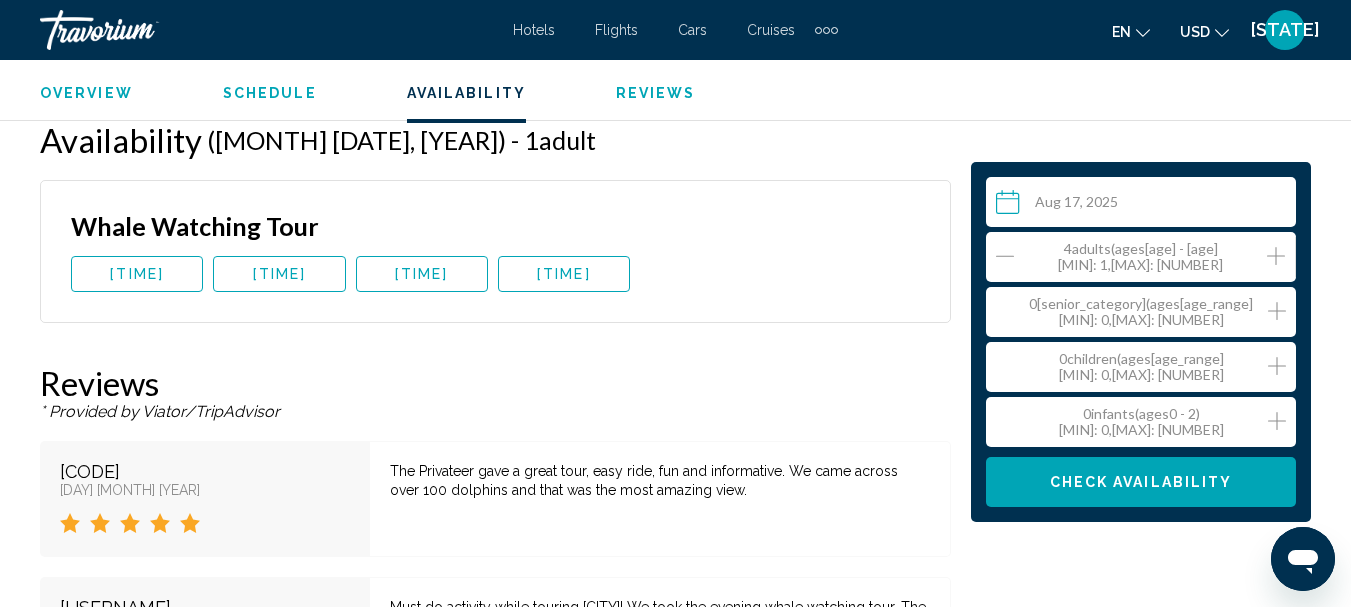 click 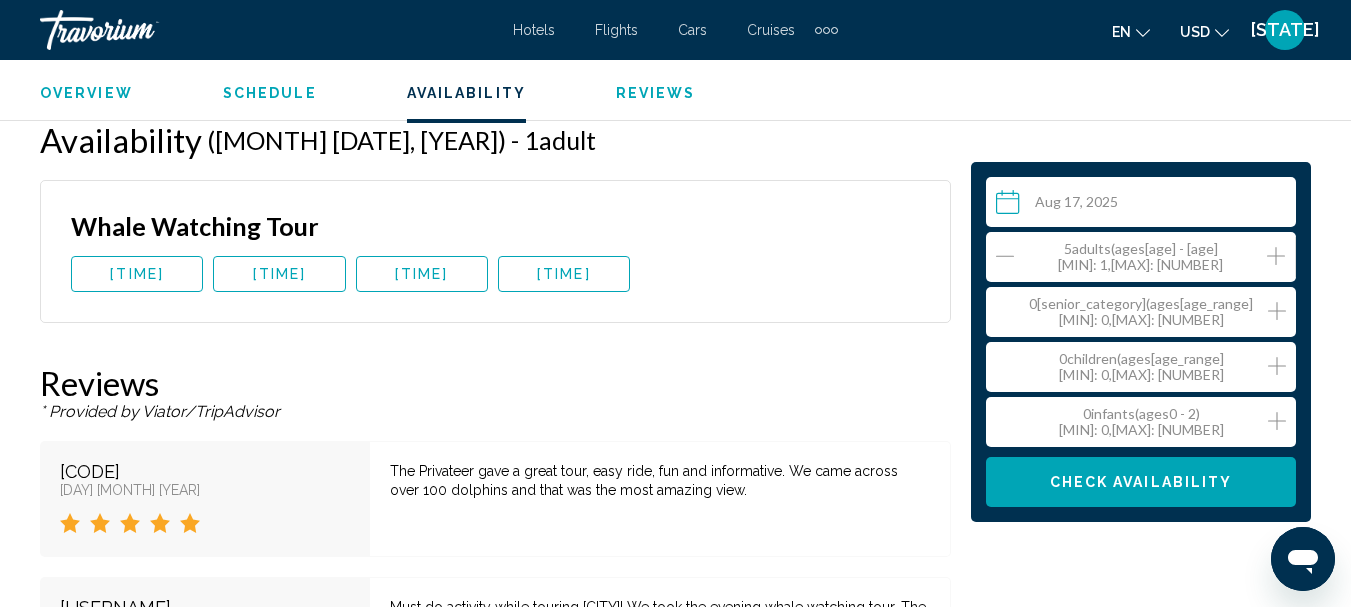 click on "Check Availability" at bounding box center (1141, 483) 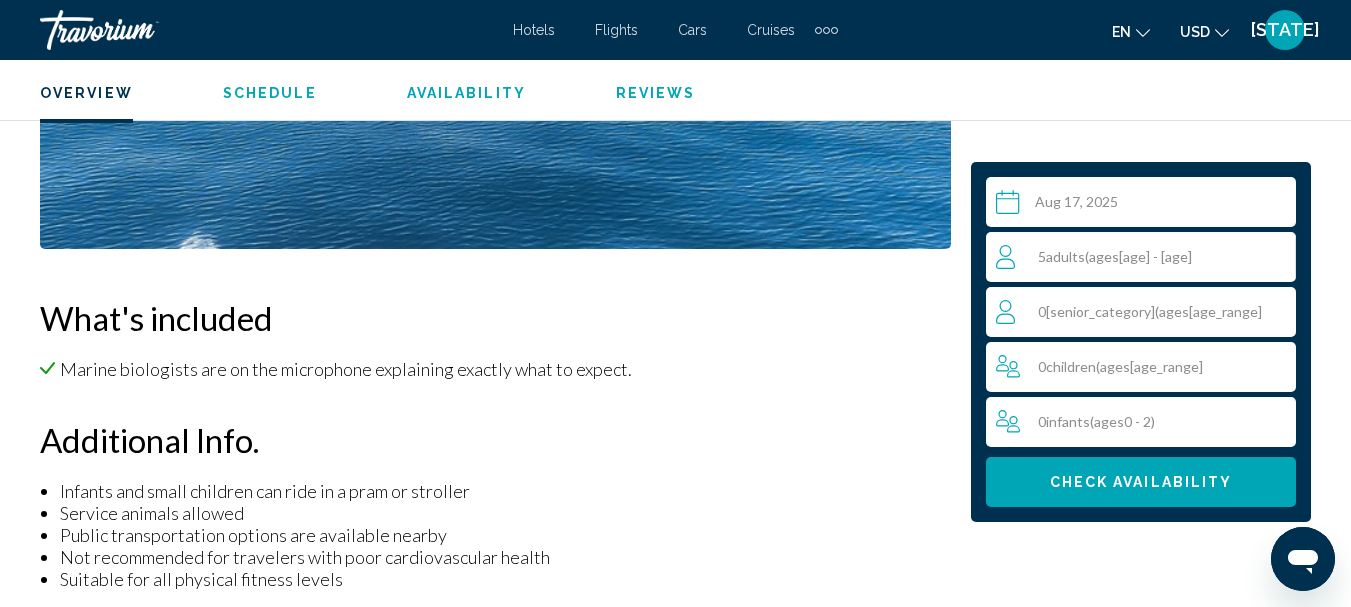 scroll, scrollTop: 1772, scrollLeft: 0, axis: vertical 